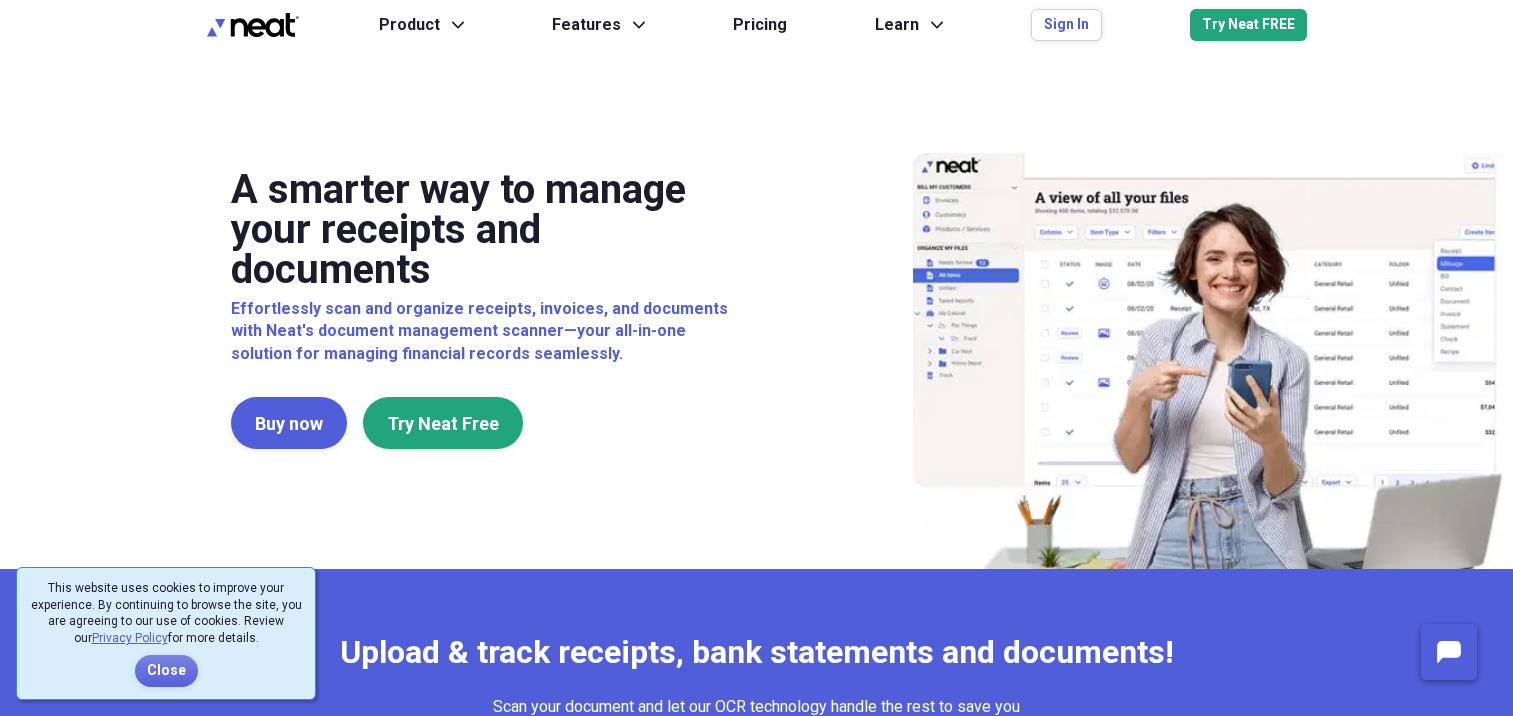 scroll, scrollTop: 0, scrollLeft: 0, axis: both 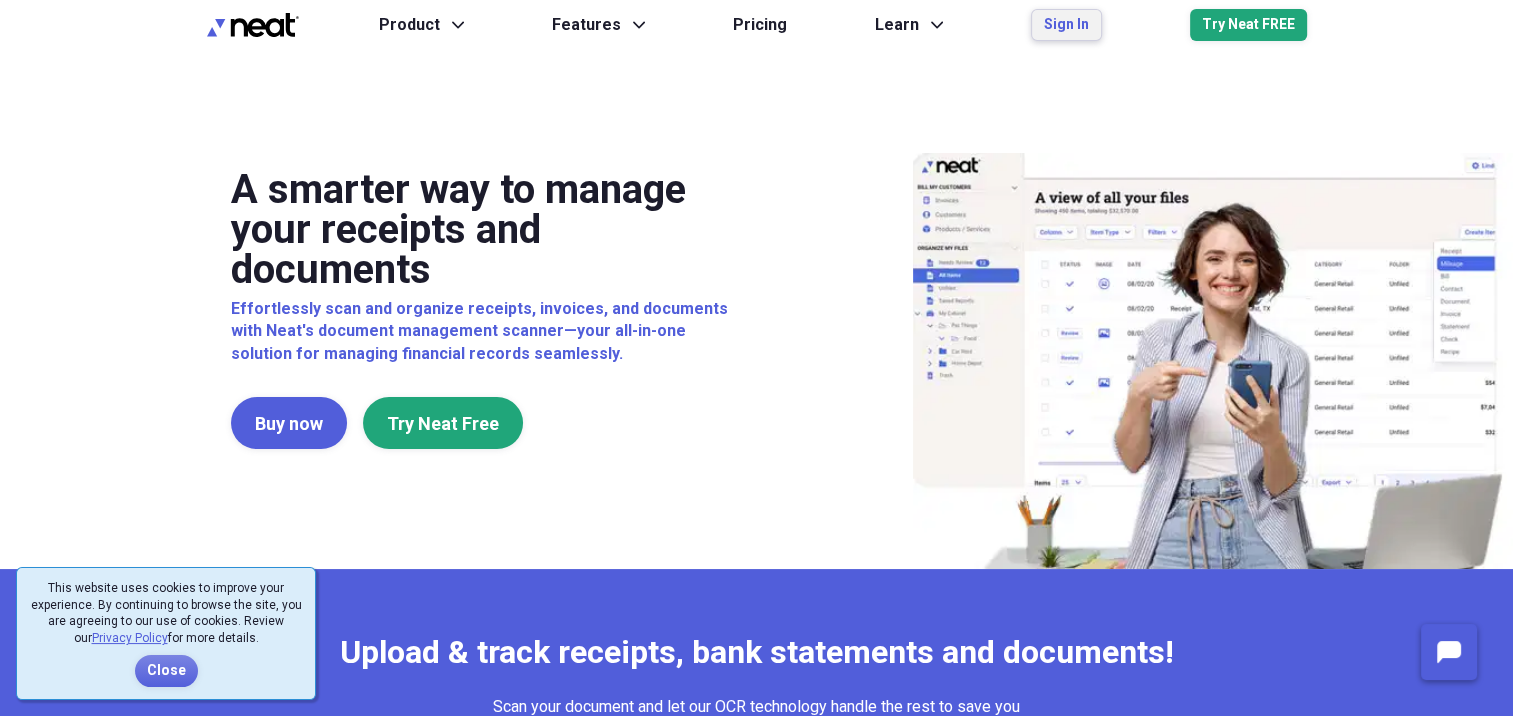click on "Sign In" at bounding box center [1066, 25] 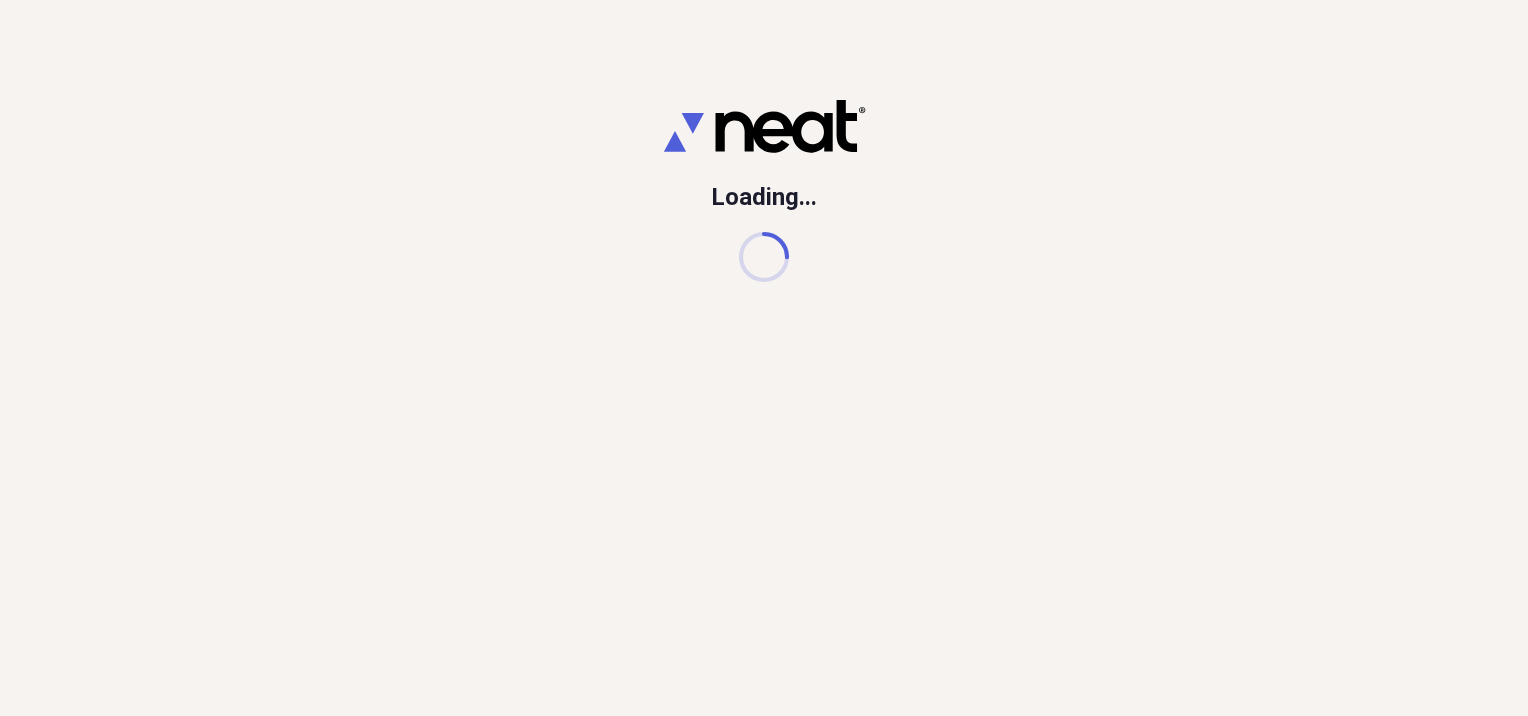 scroll, scrollTop: 0, scrollLeft: 0, axis: both 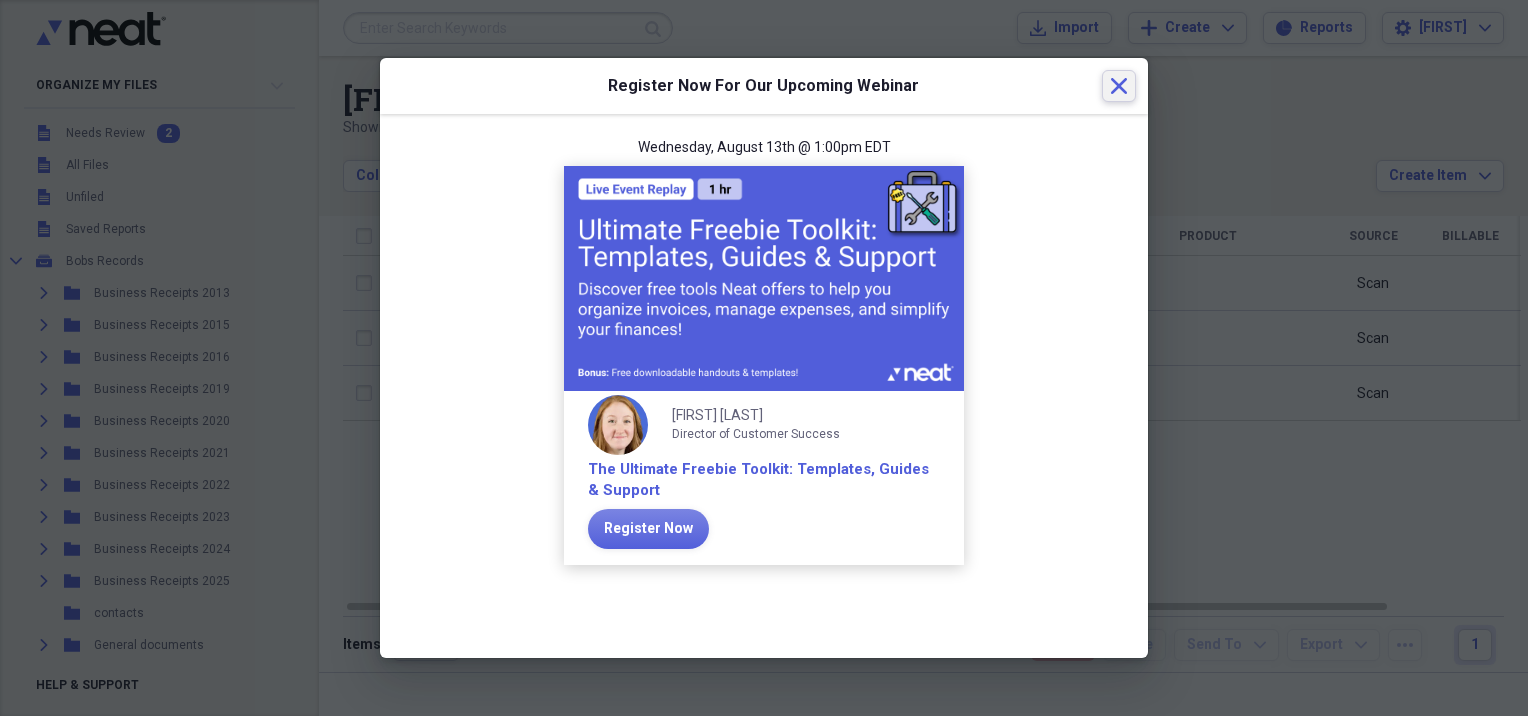 click on "Close" 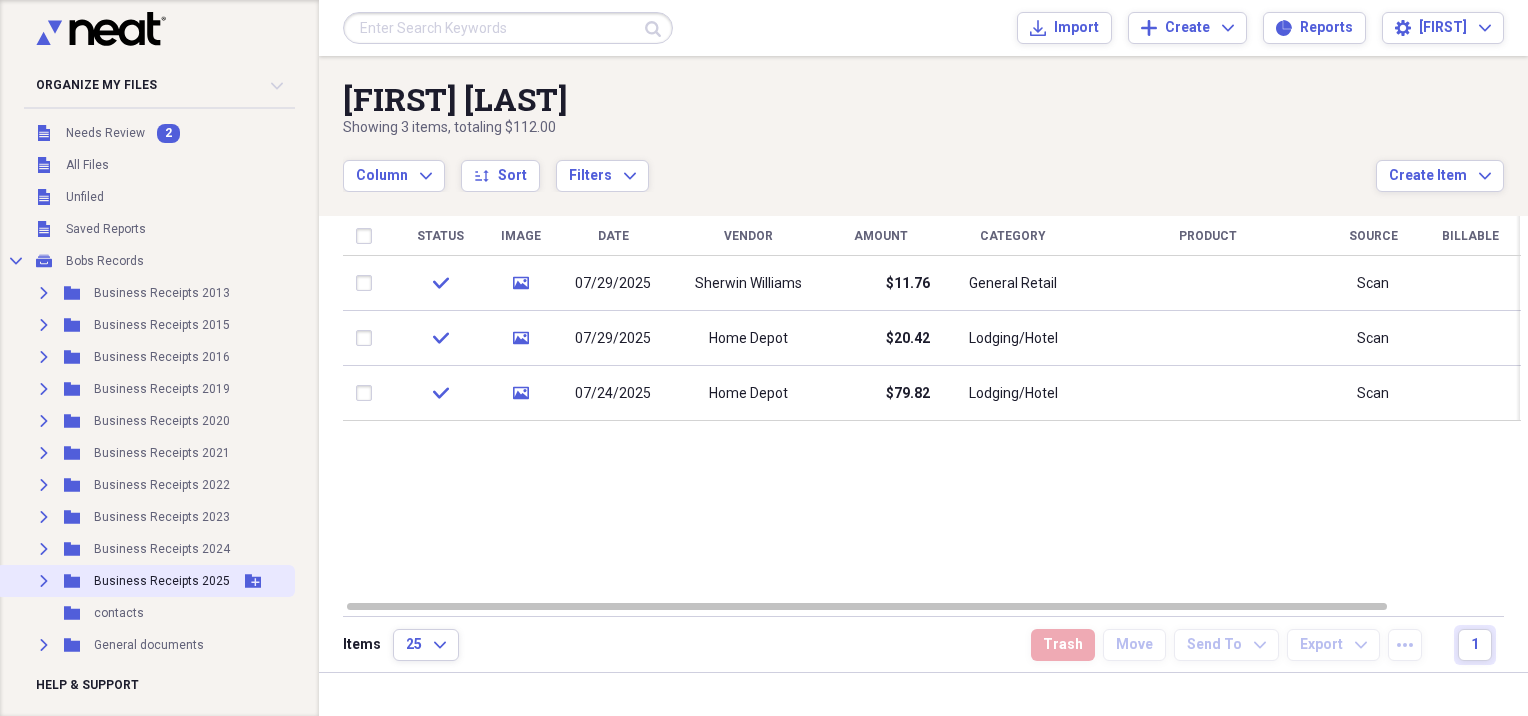 click on "Expand" 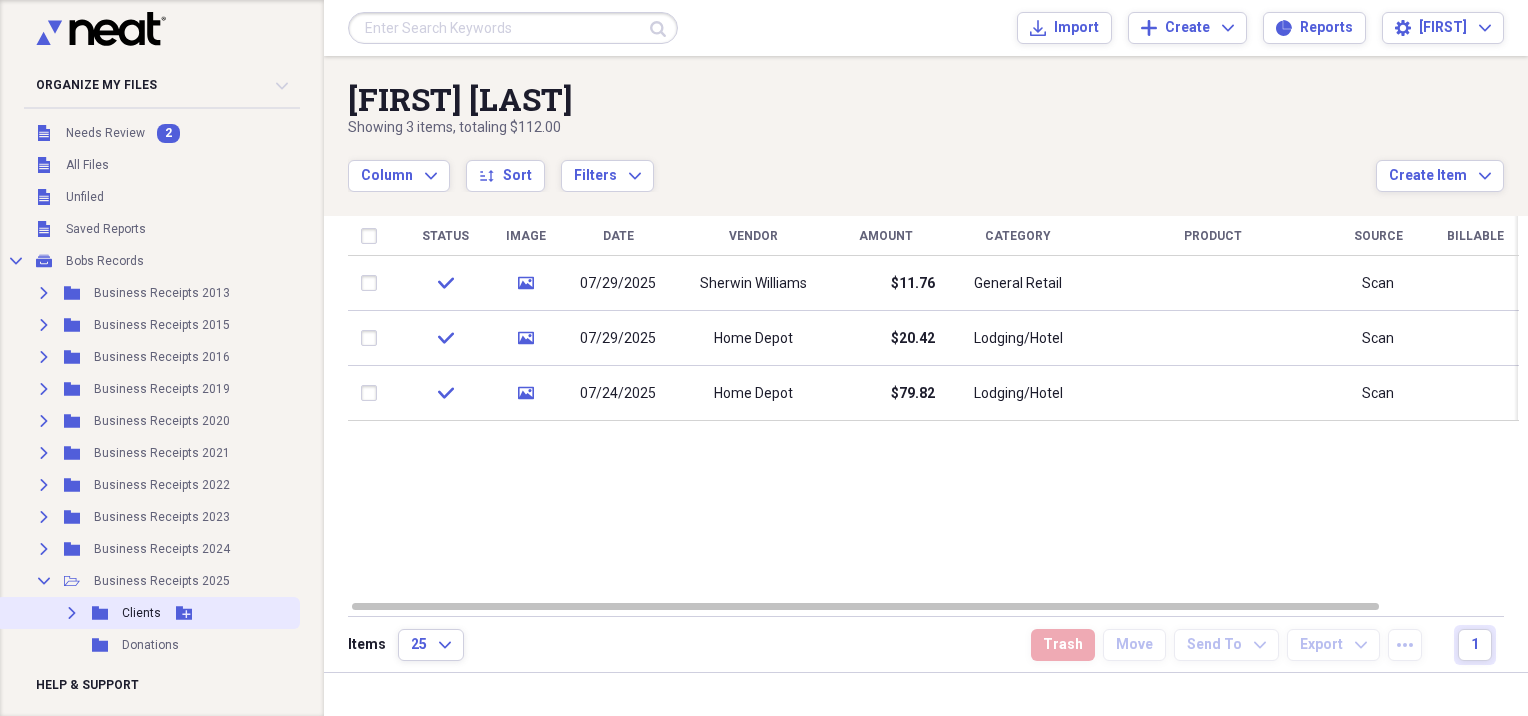 click on "Expand" 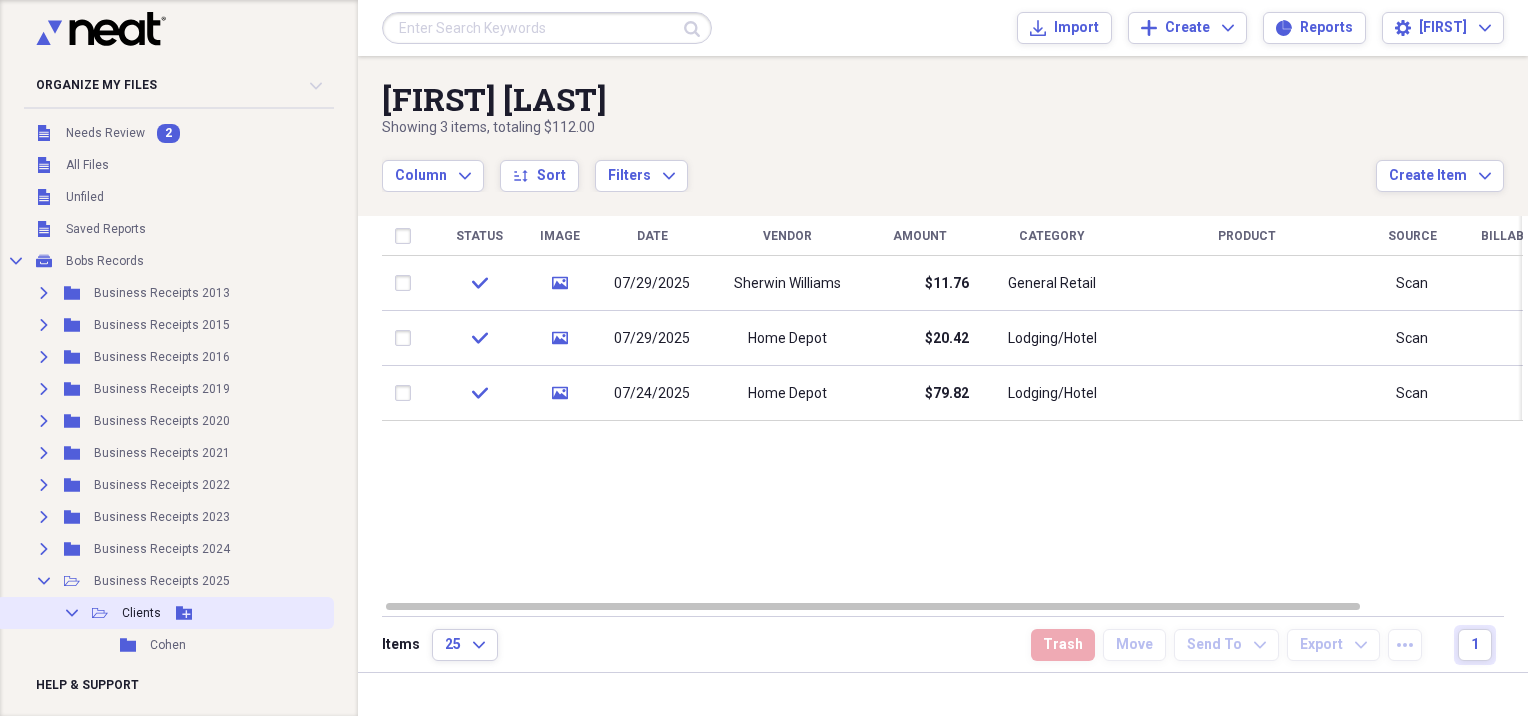 click 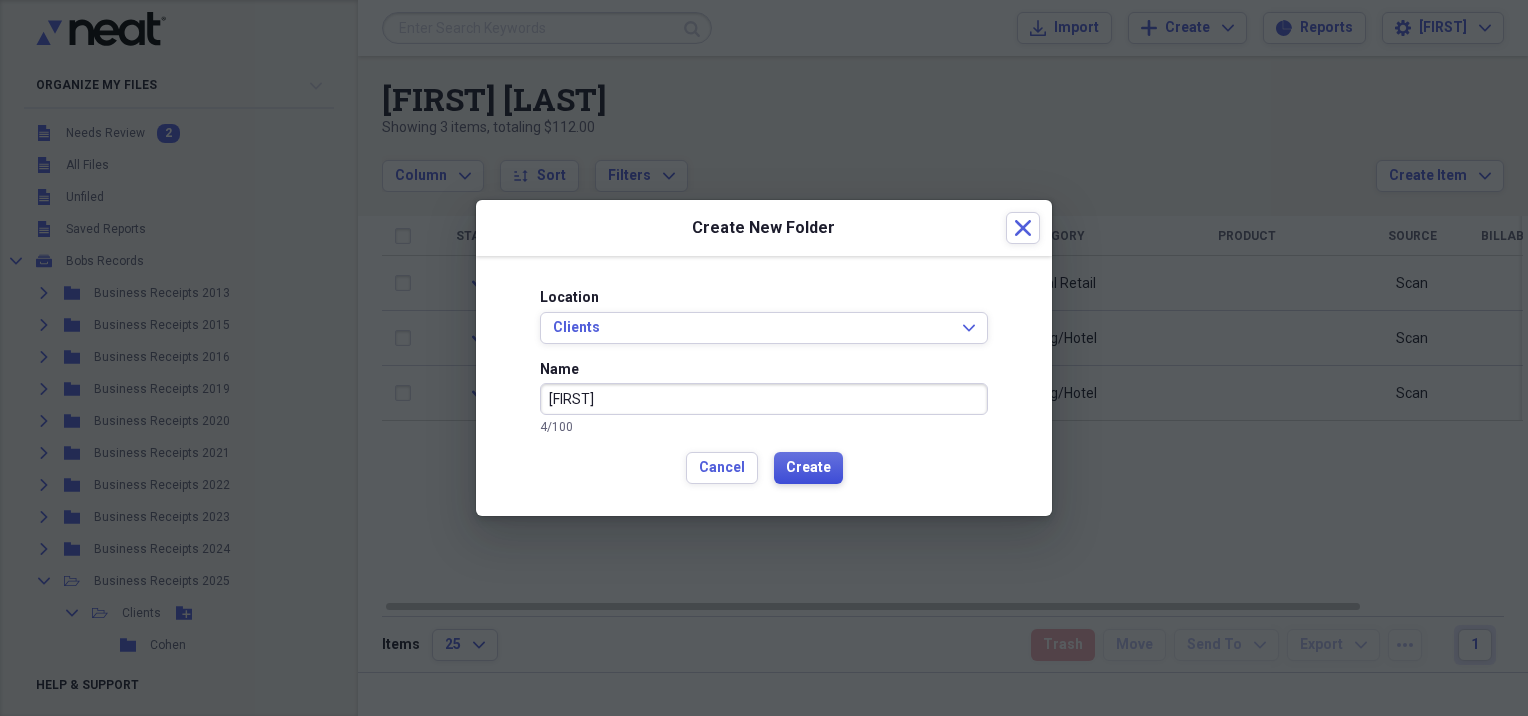 type on "[FIRST]" 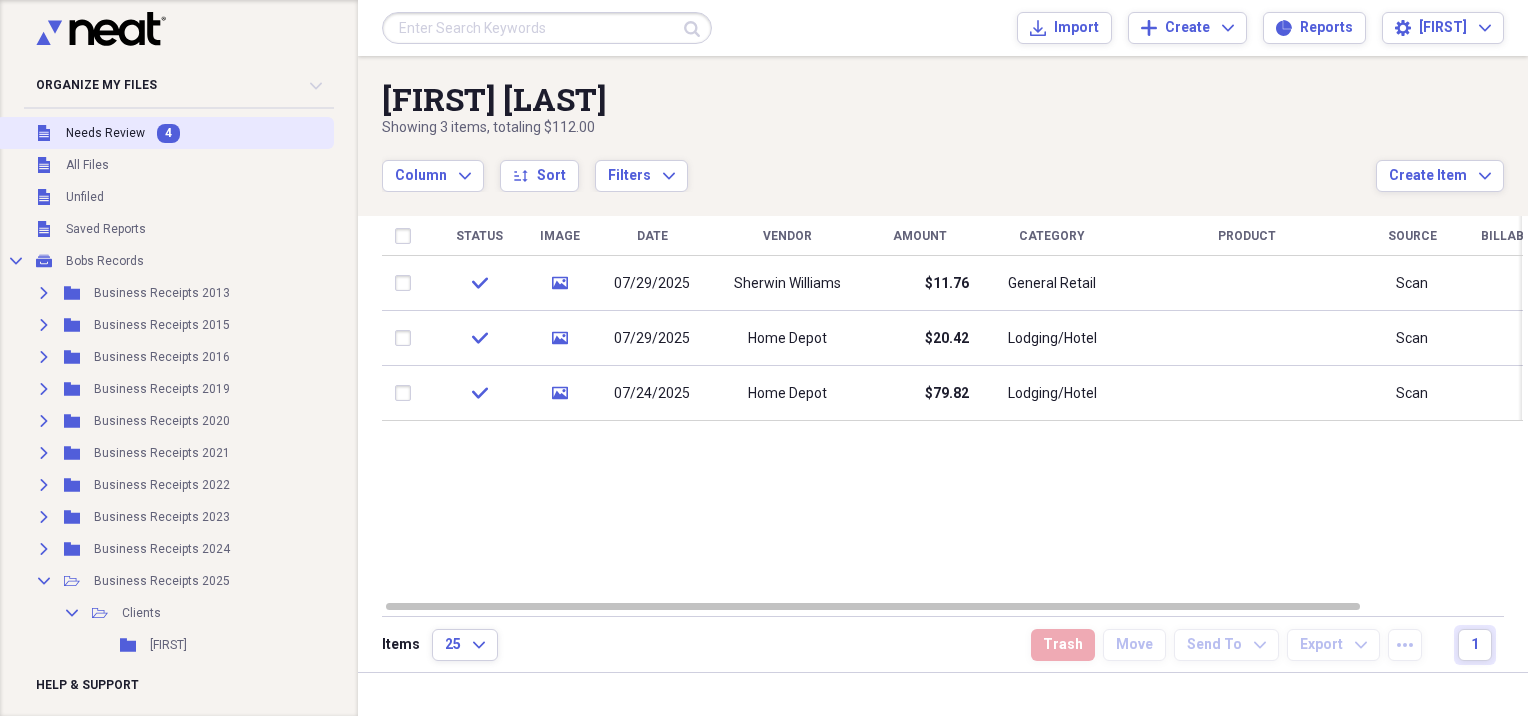click on "Needs Review" at bounding box center [105, 133] 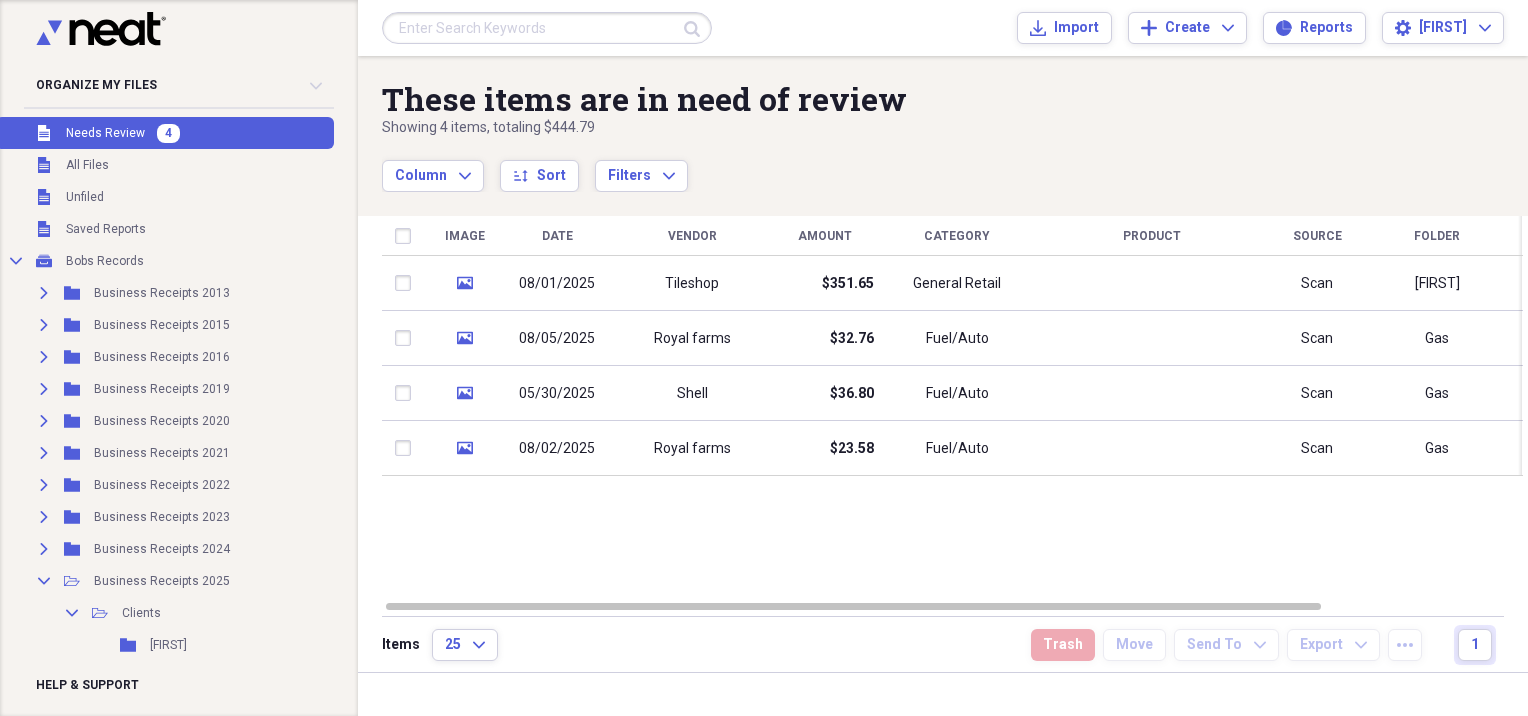 click on "Needs Review" at bounding box center (105, 133) 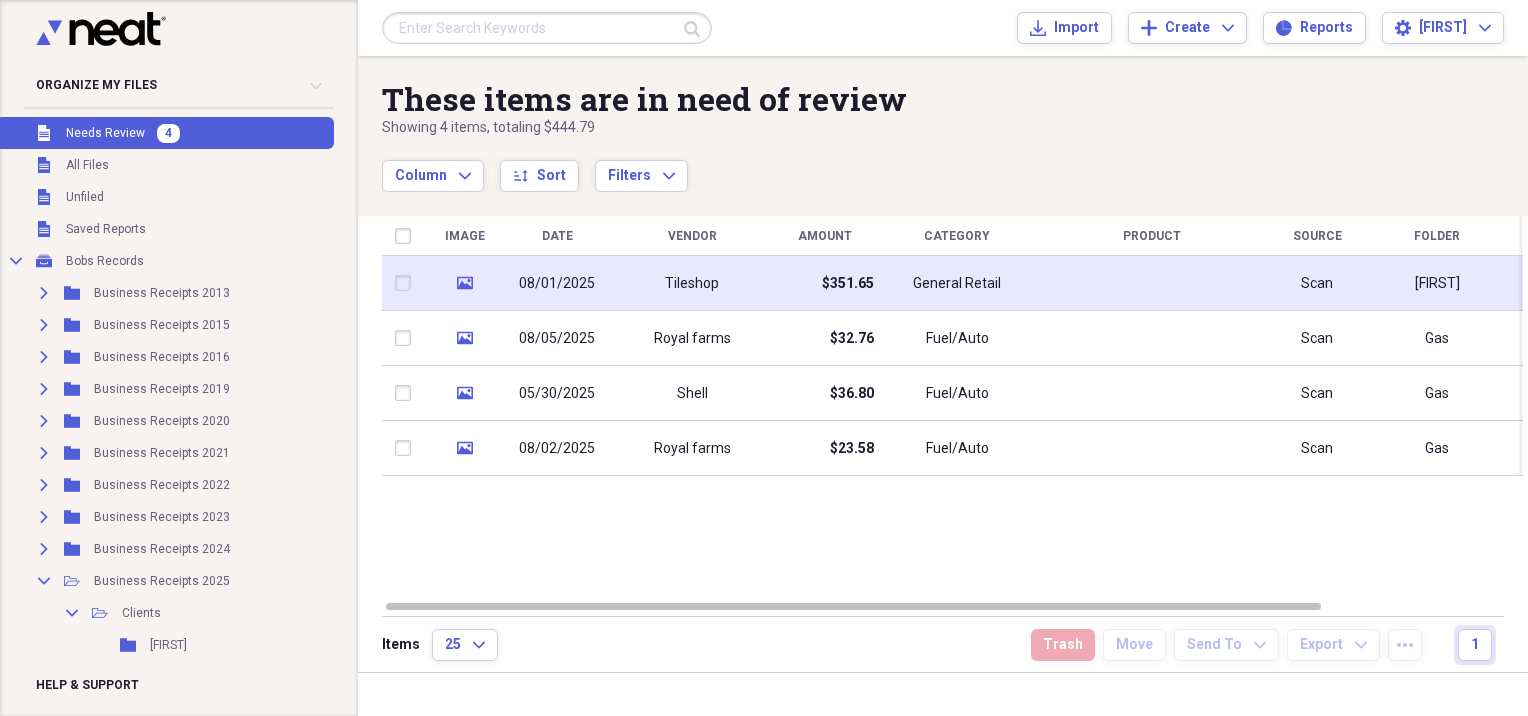 click on "08/01/2025" at bounding box center [557, 283] 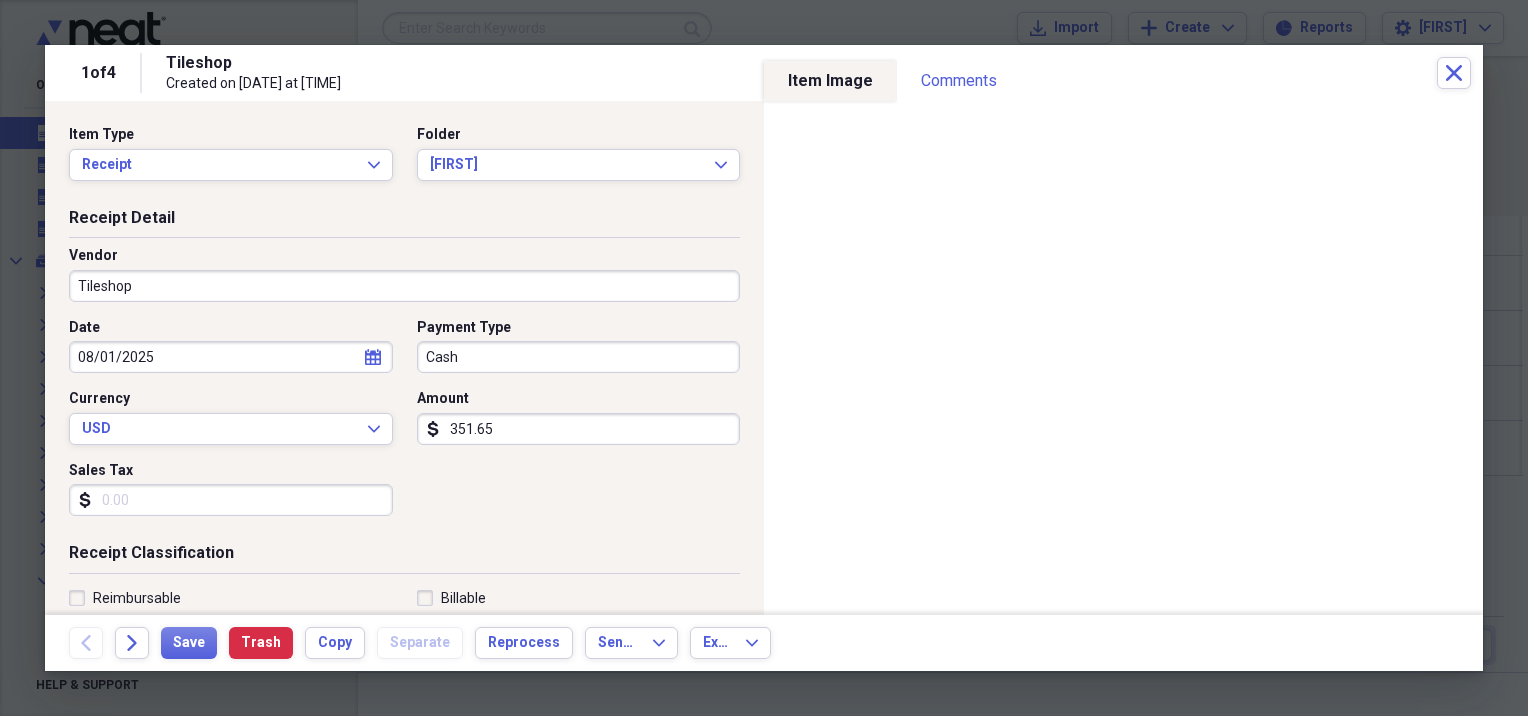 click on "Sales Tax" at bounding box center (231, 500) 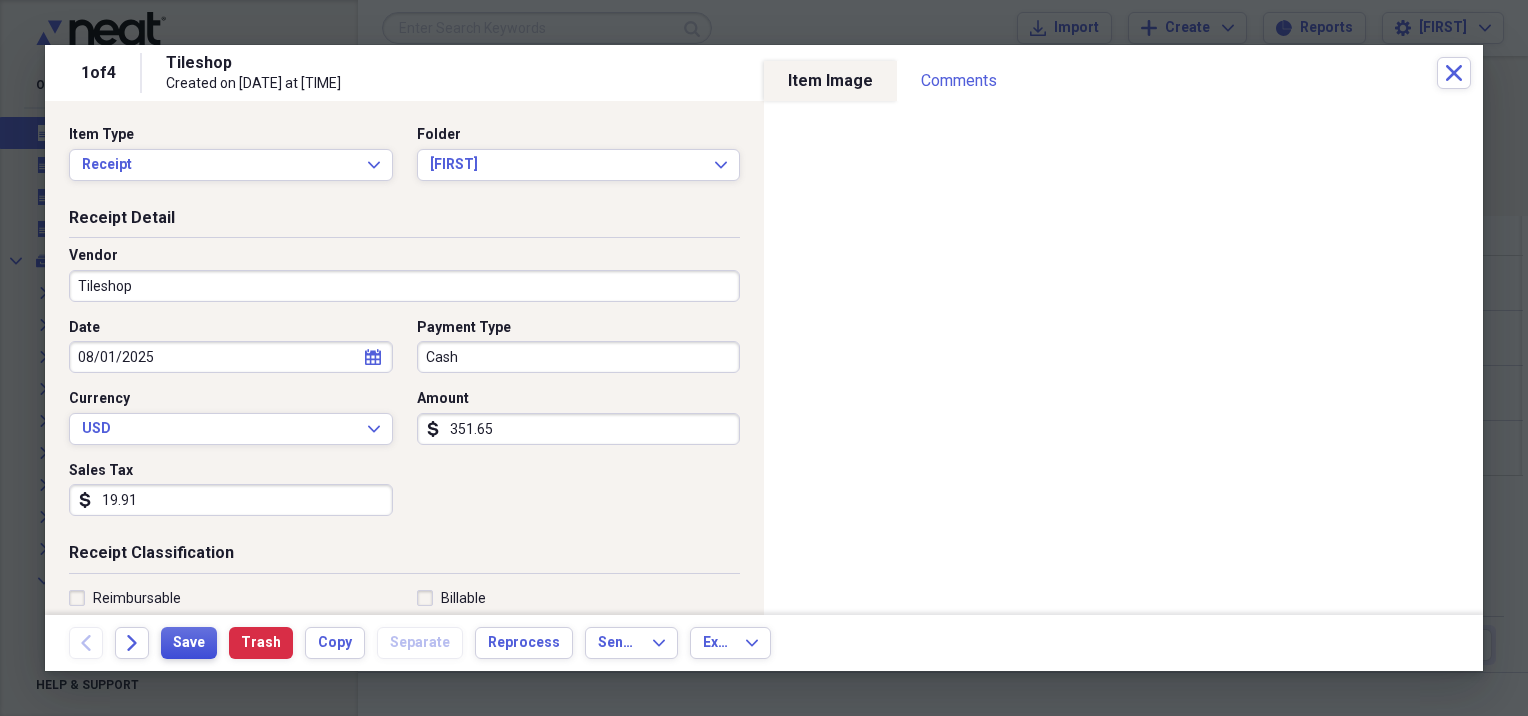 type on "19.91" 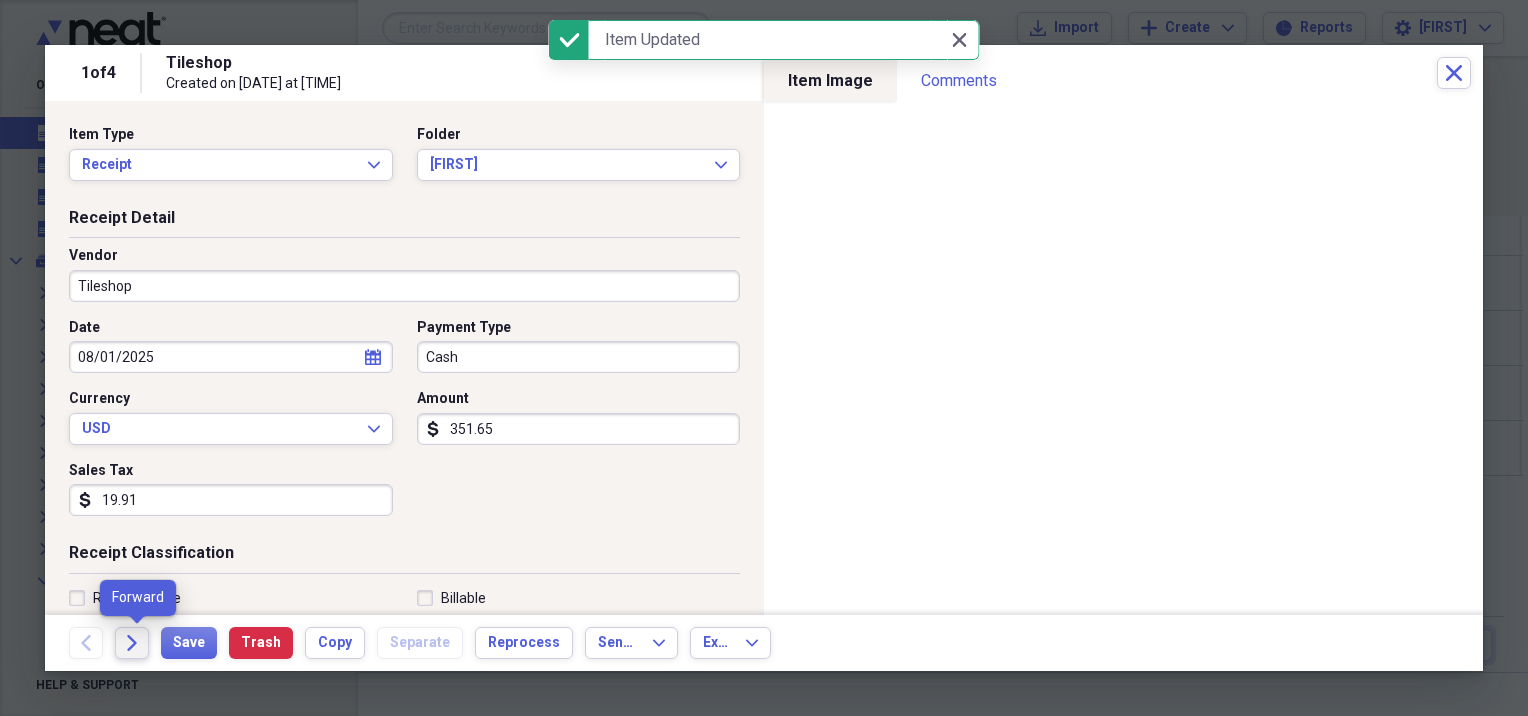 click on "Forward" 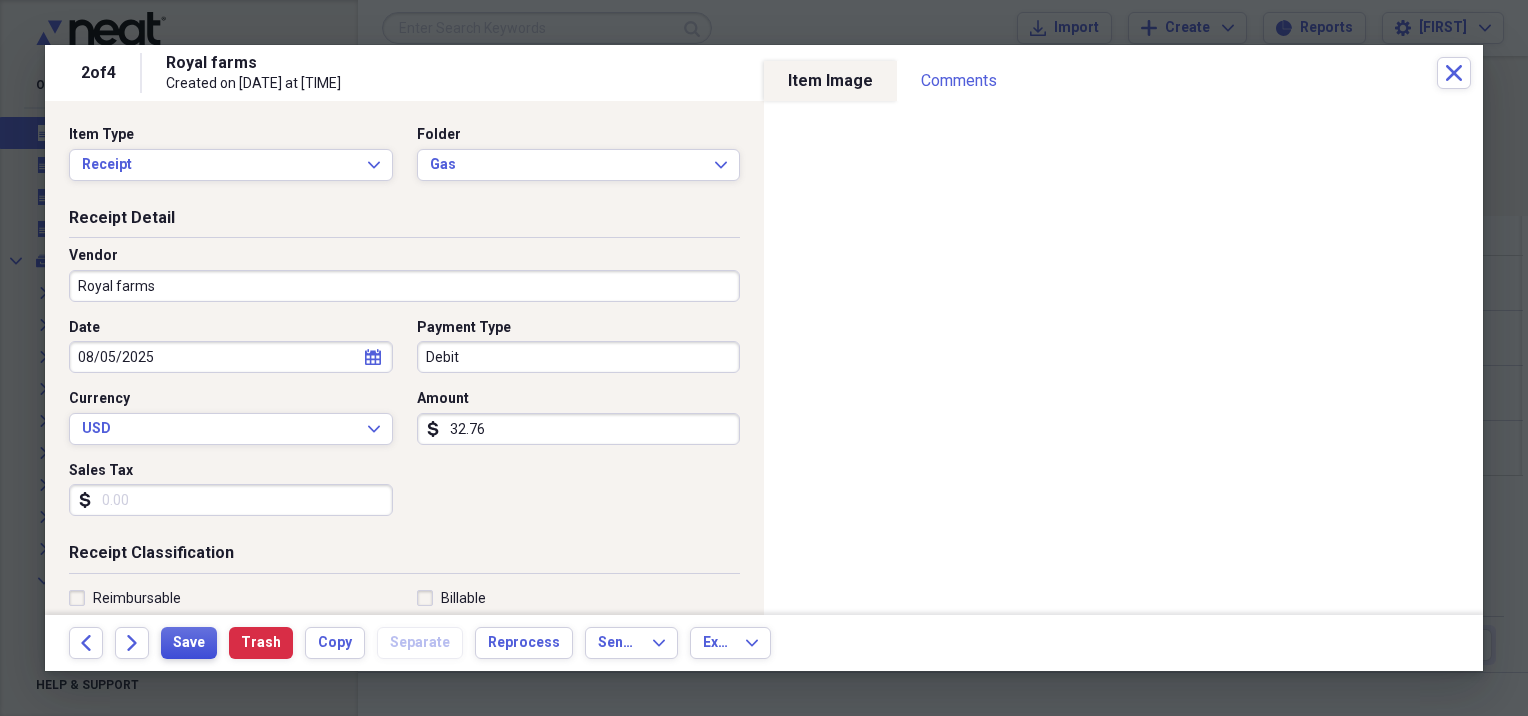 click on "Save" at bounding box center [189, 643] 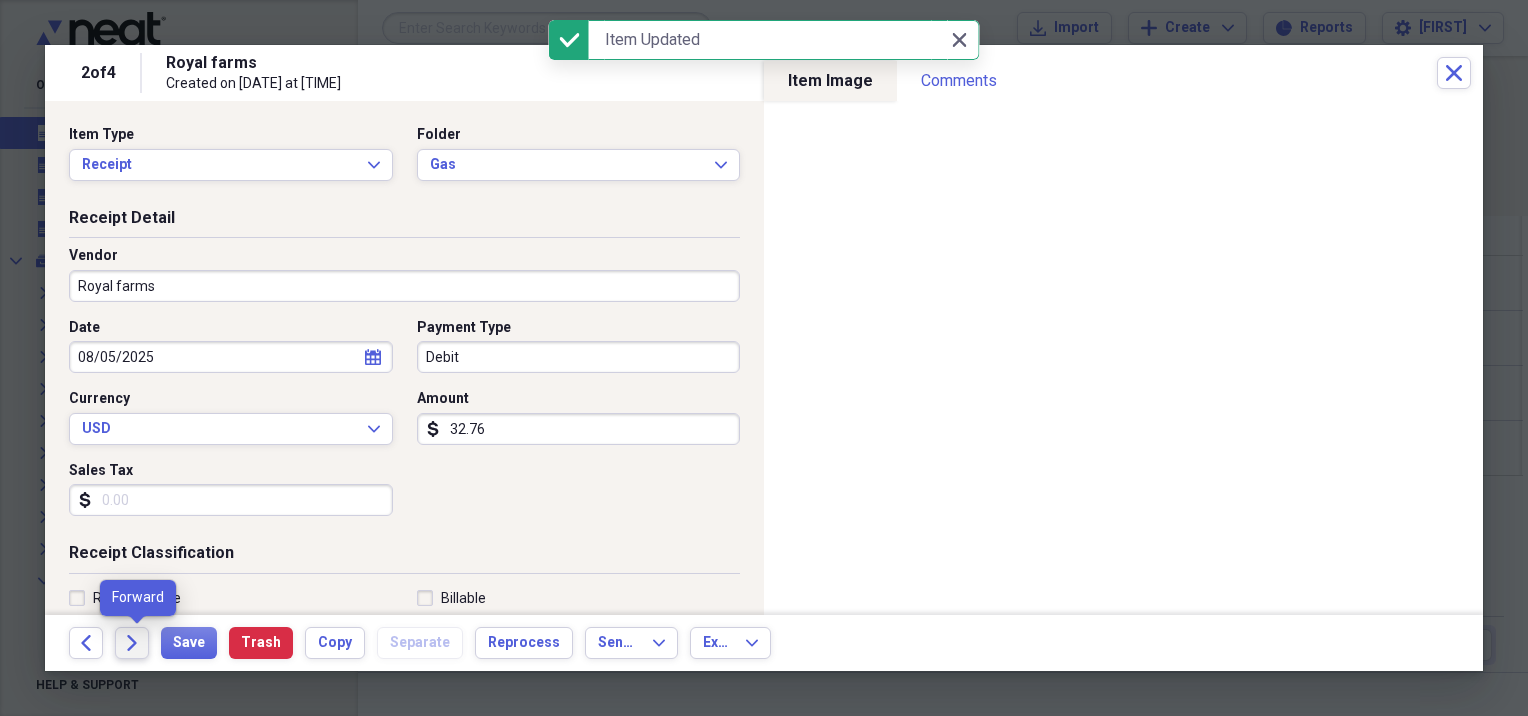 click on "Forward" 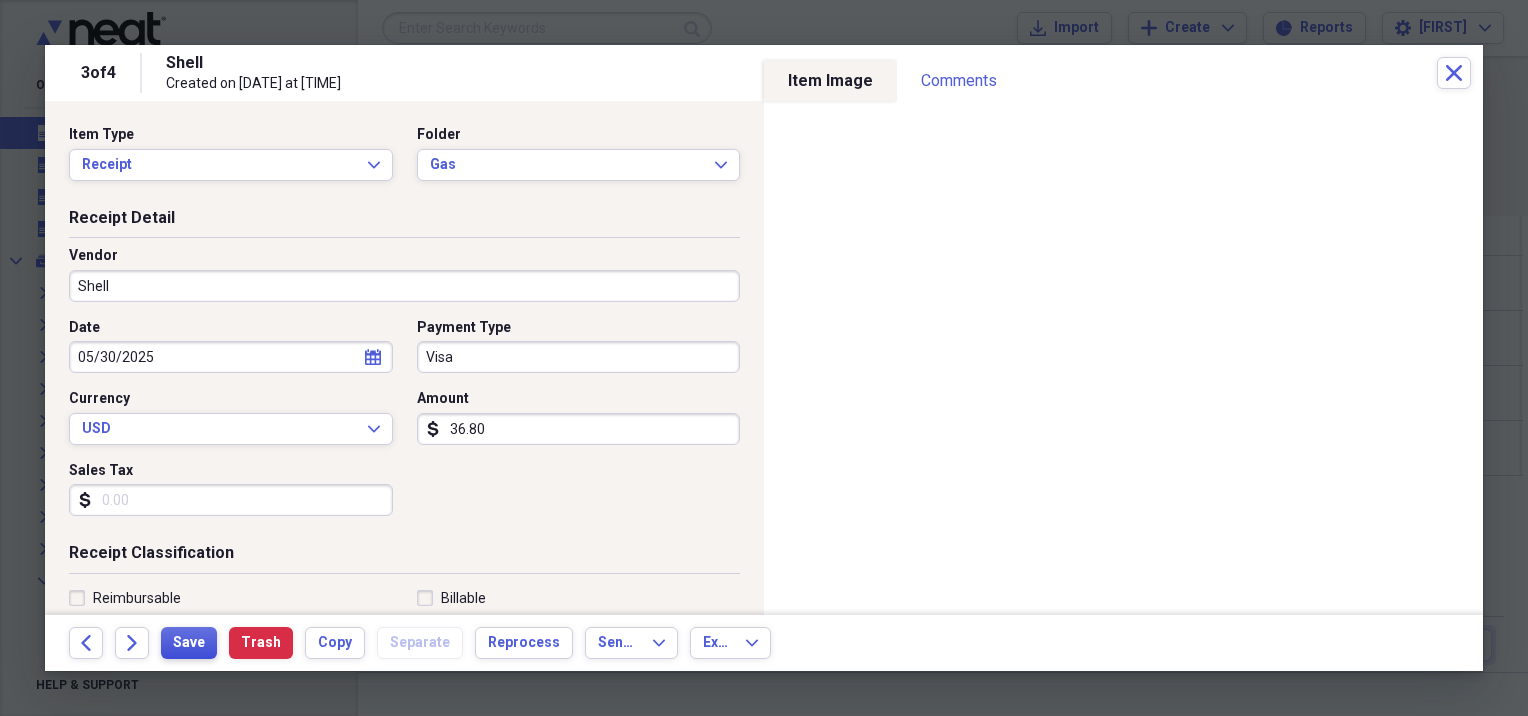 click on "Save" at bounding box center (189, 643) 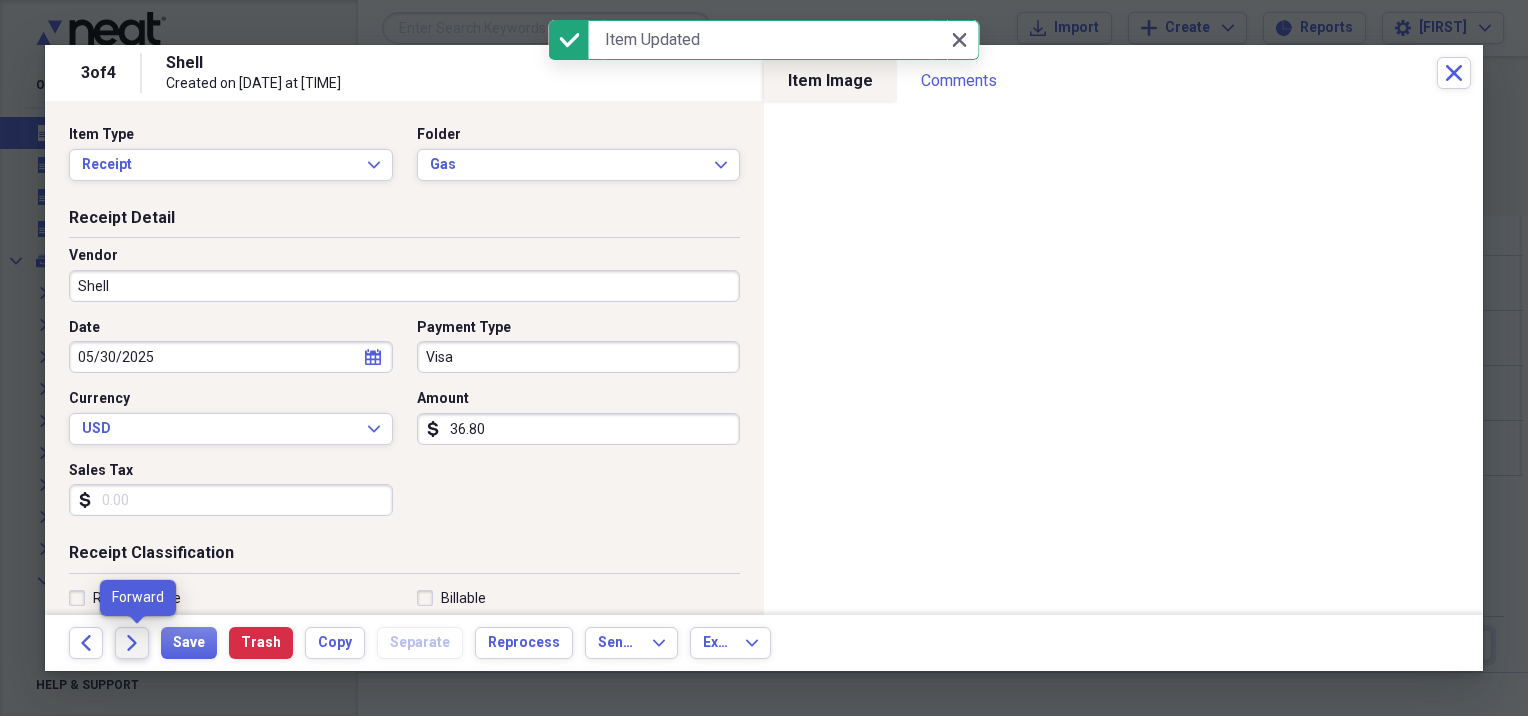 click 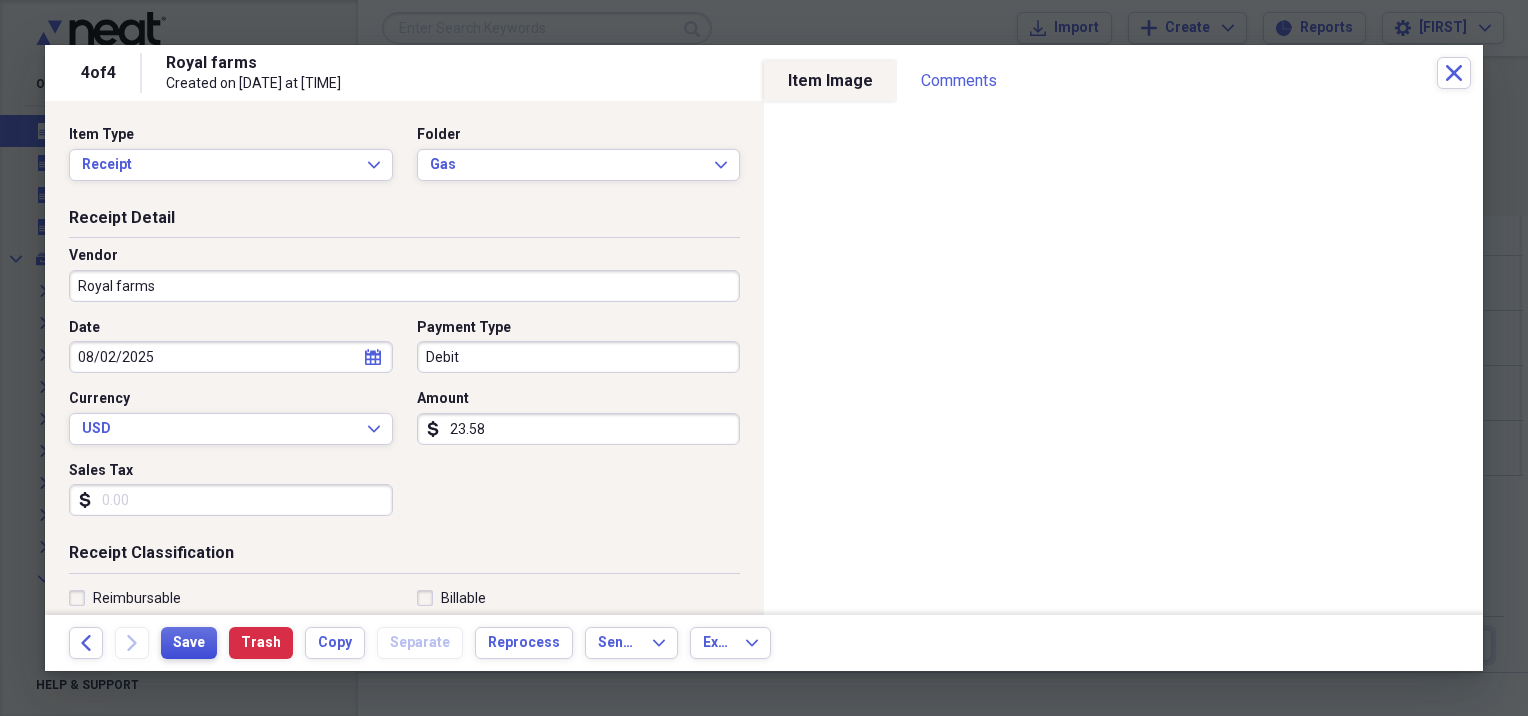 click on "Save" at bounding box center [189, 643] 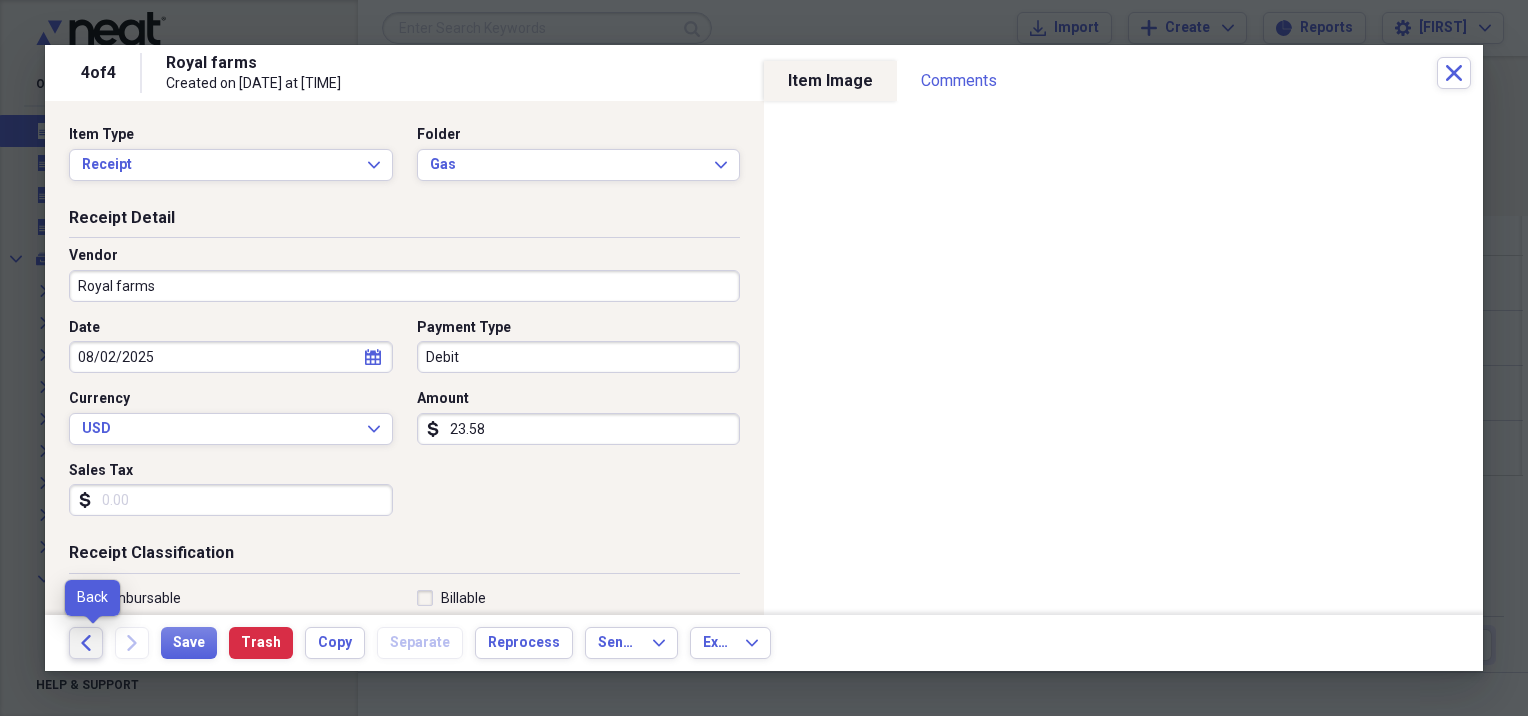 click 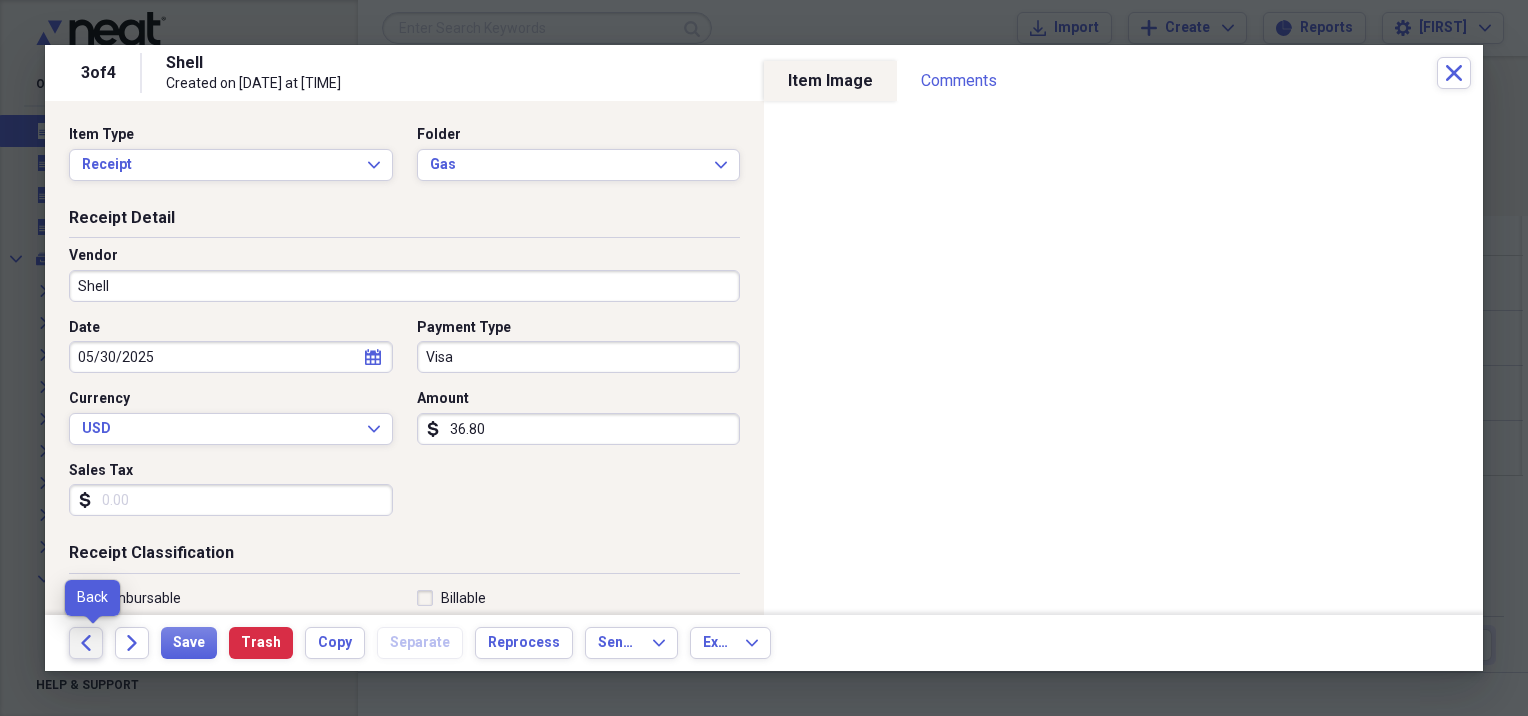 click 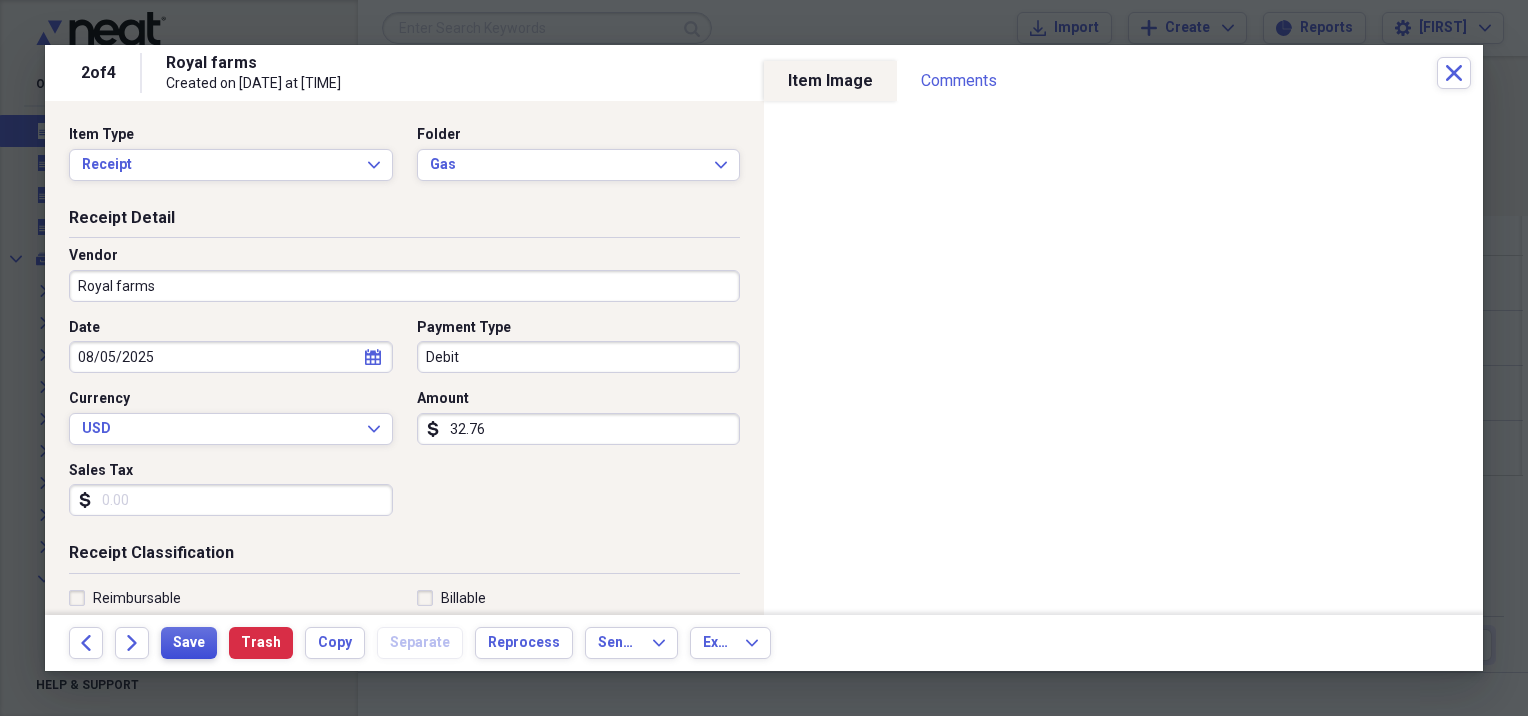 click on "Save" at bounding box center [189, 643] 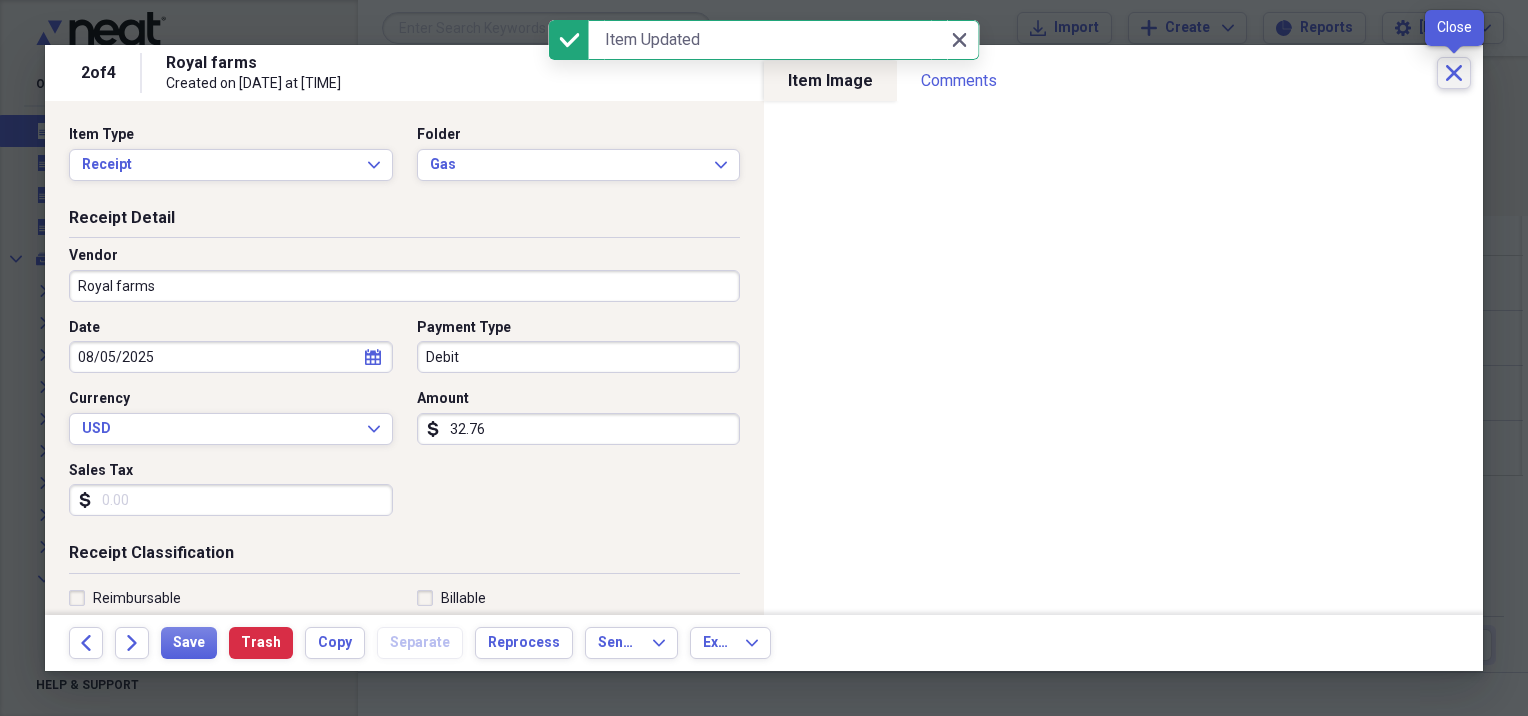 click on "Close" 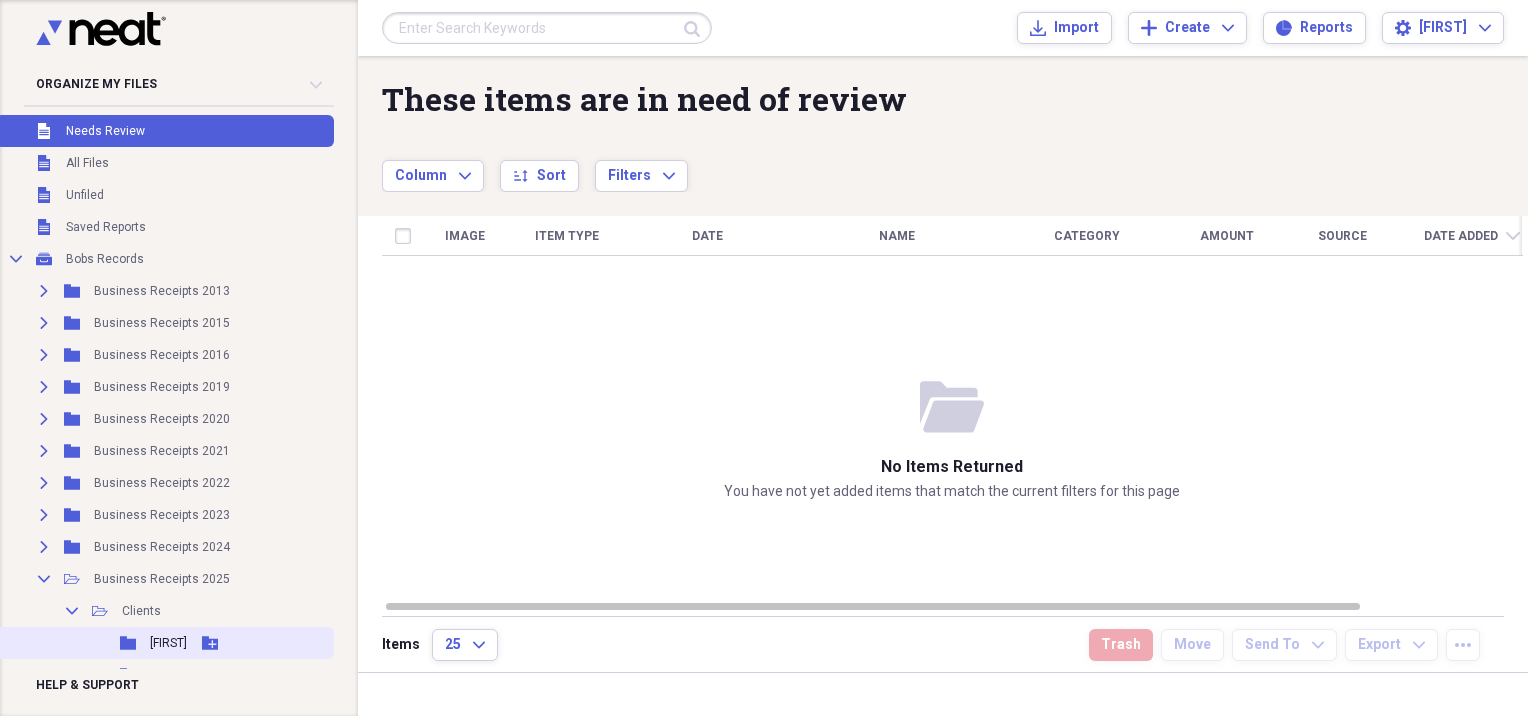 click on "Folder Bien Add Folder" at bounding box center [165, 643] 